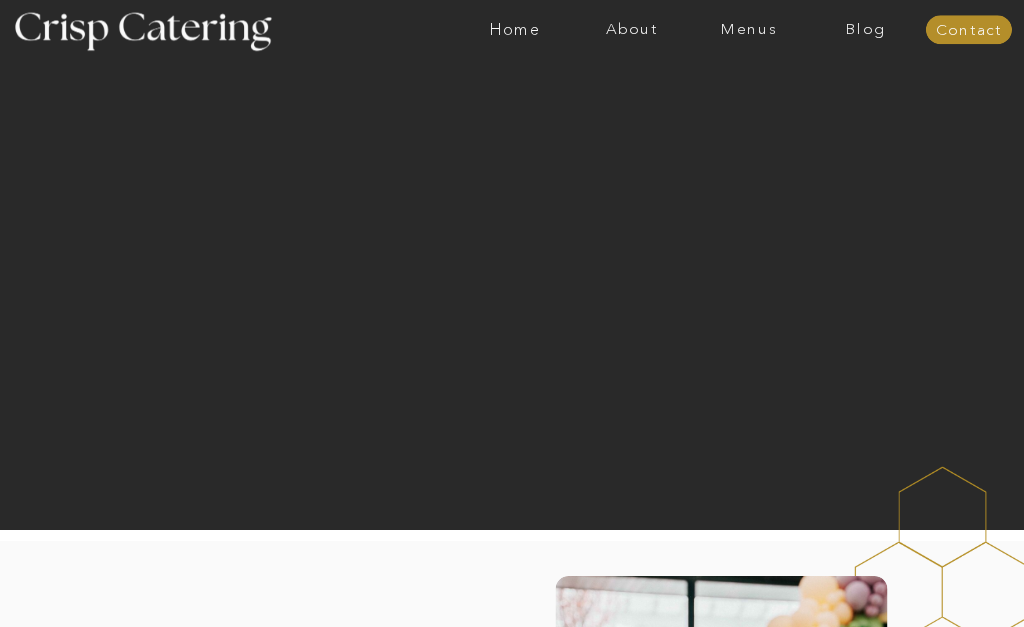 scroll, scrollTop: 0, scrollLeft: 0, axis: both 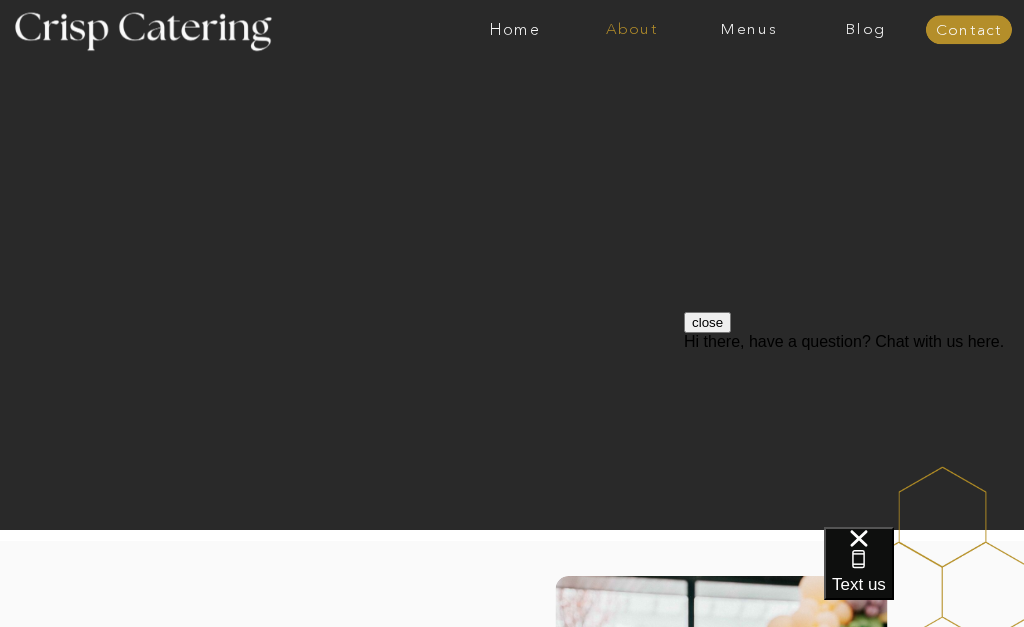 click on "About" at bounding box center [631, 29] 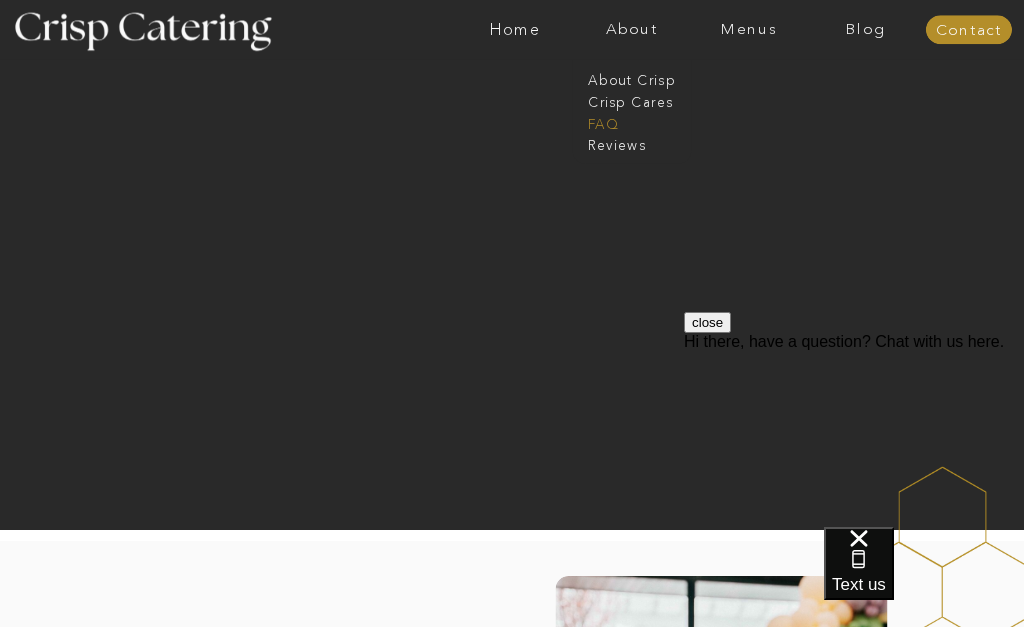 click on "faq" at bounding box center [630, 122] 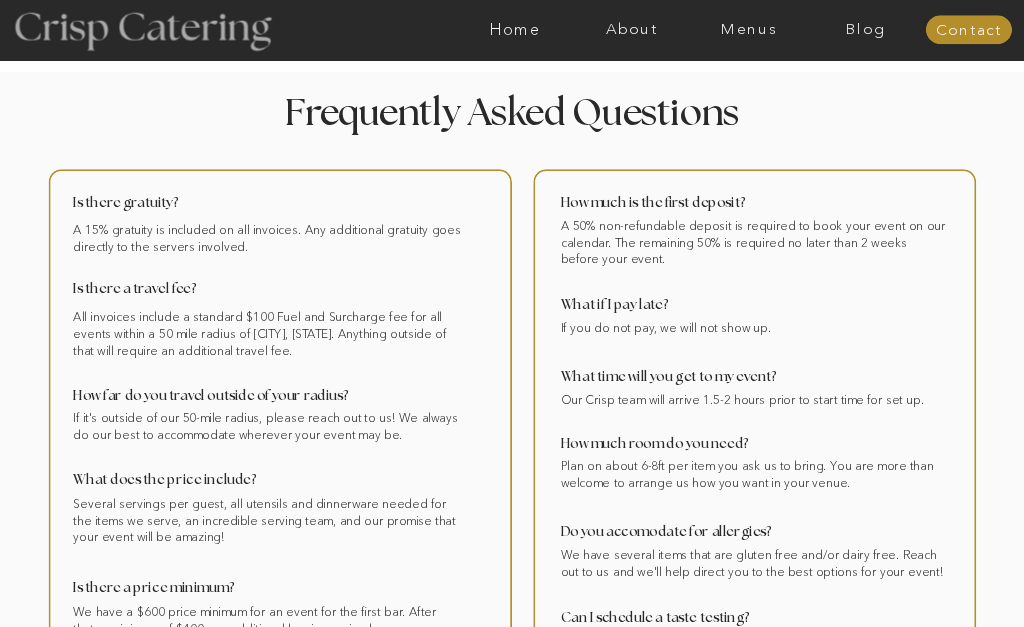 scroll, scrollTop: 0, scrollLeft: 0, axis: both 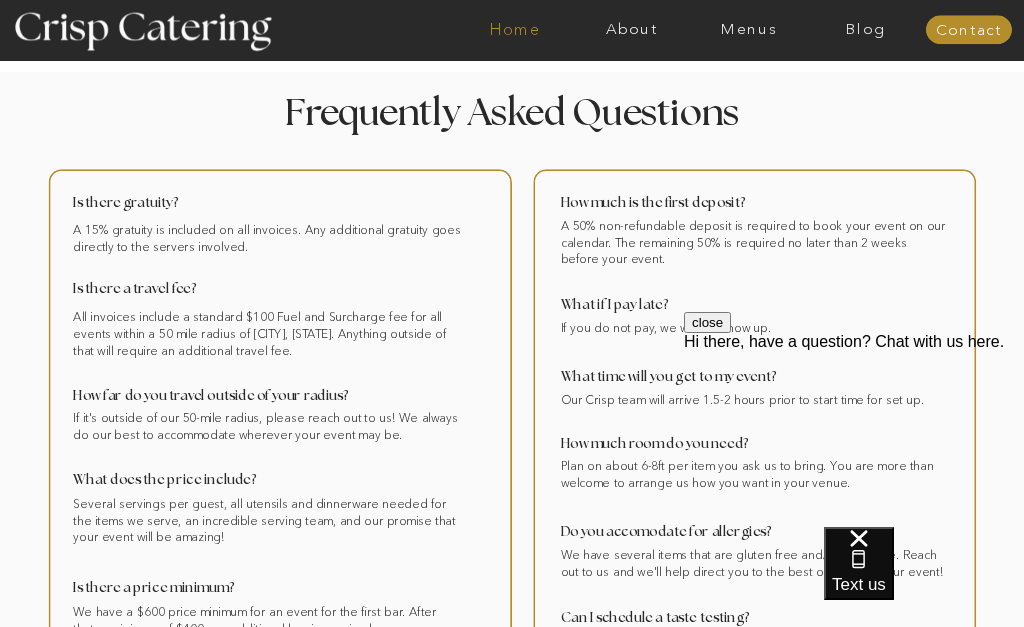 click on "Home" at bounding box center [515, 29] 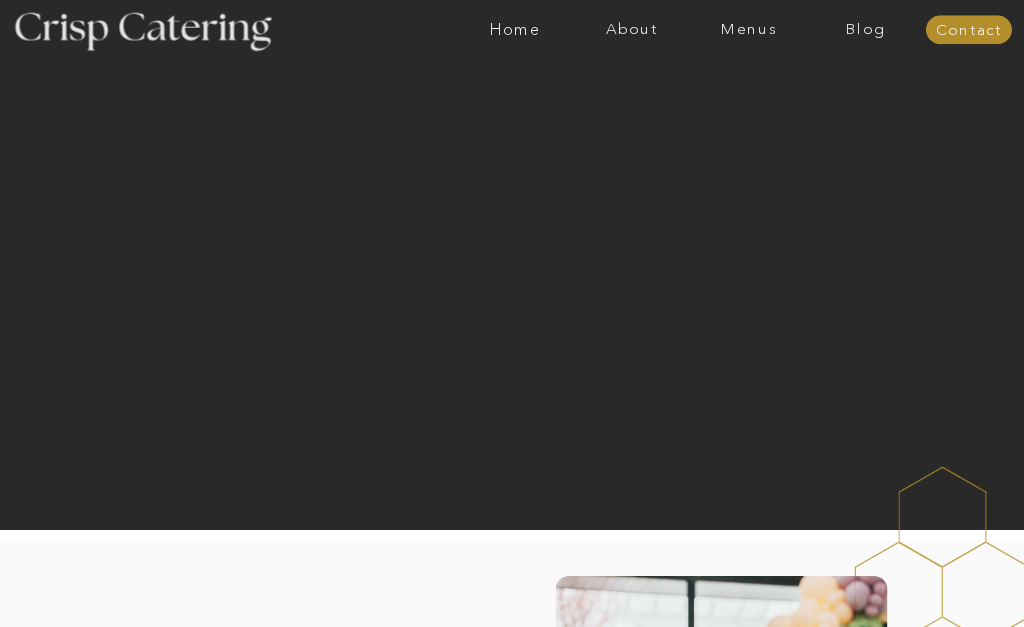 scroll, scrollTop: 0, scrollLeft: 0, axis: both 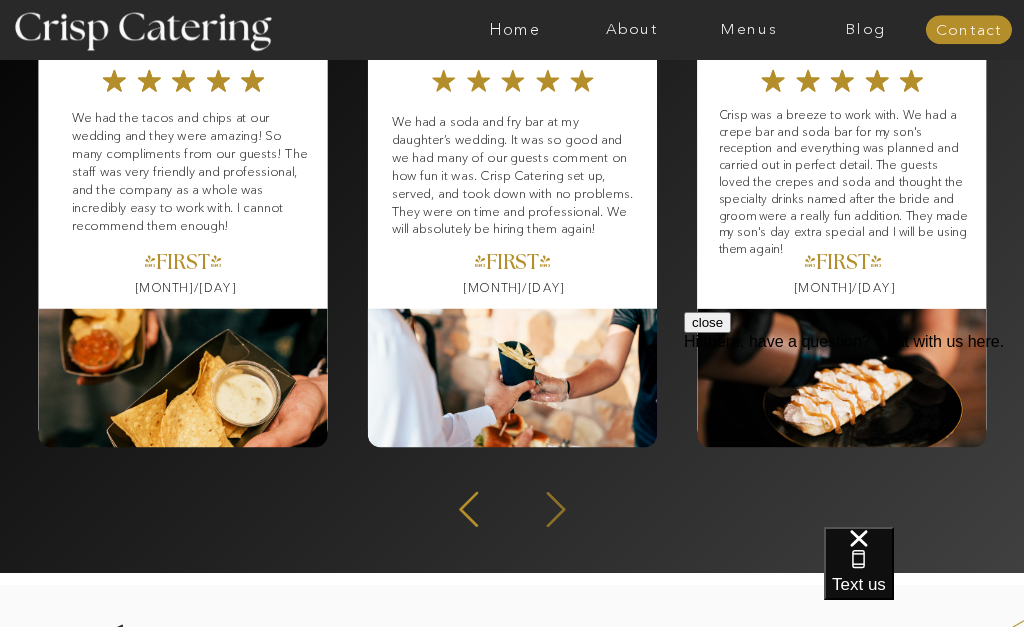 click 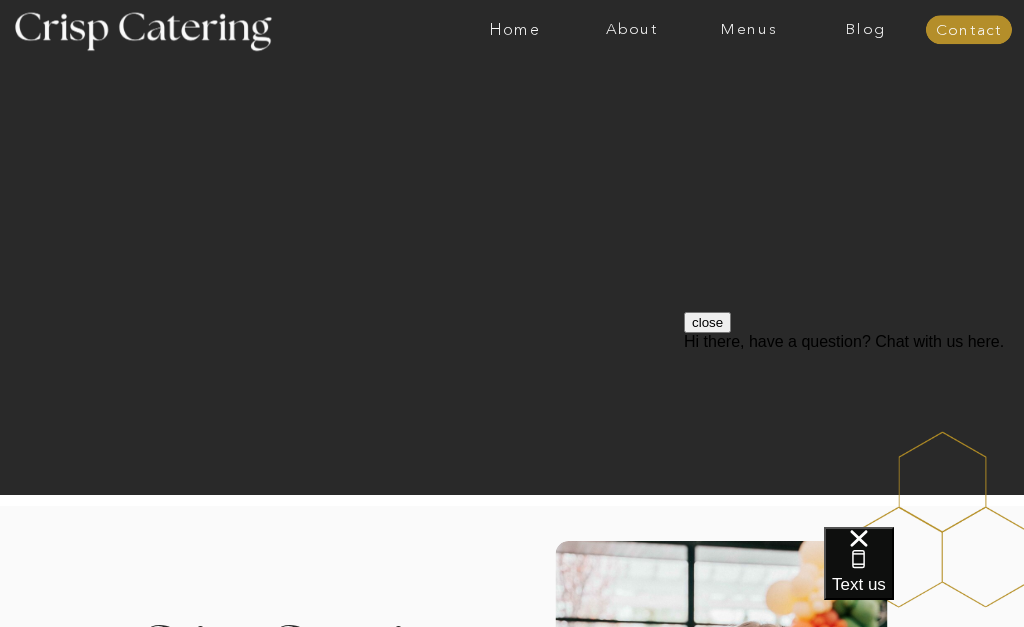 scroll, scrollTop: 0, scrollLeft: 0, axis: both 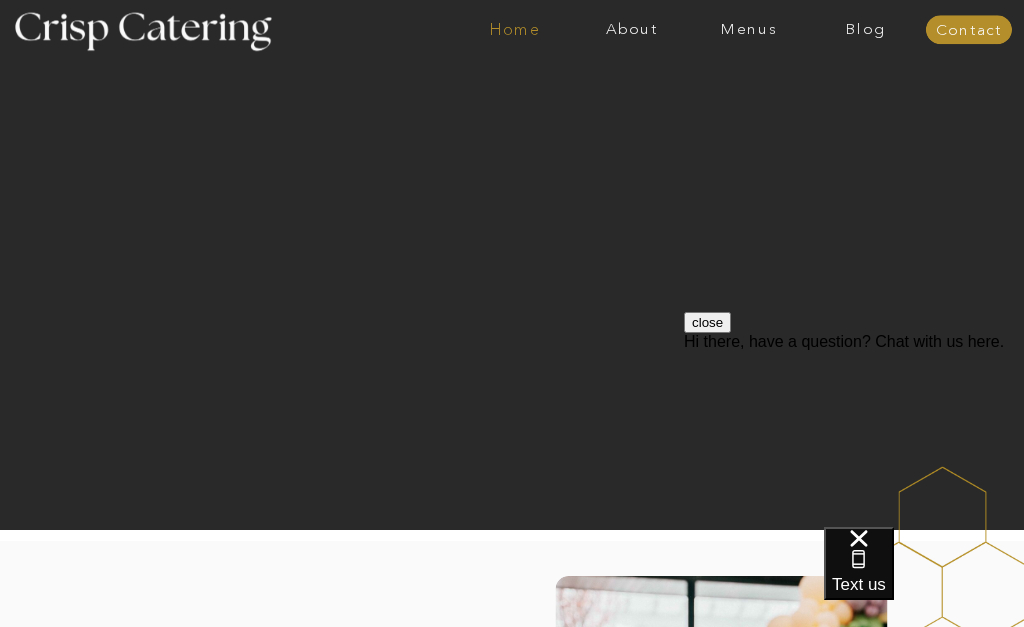 click on "Home" at bounding box center [515, 29] 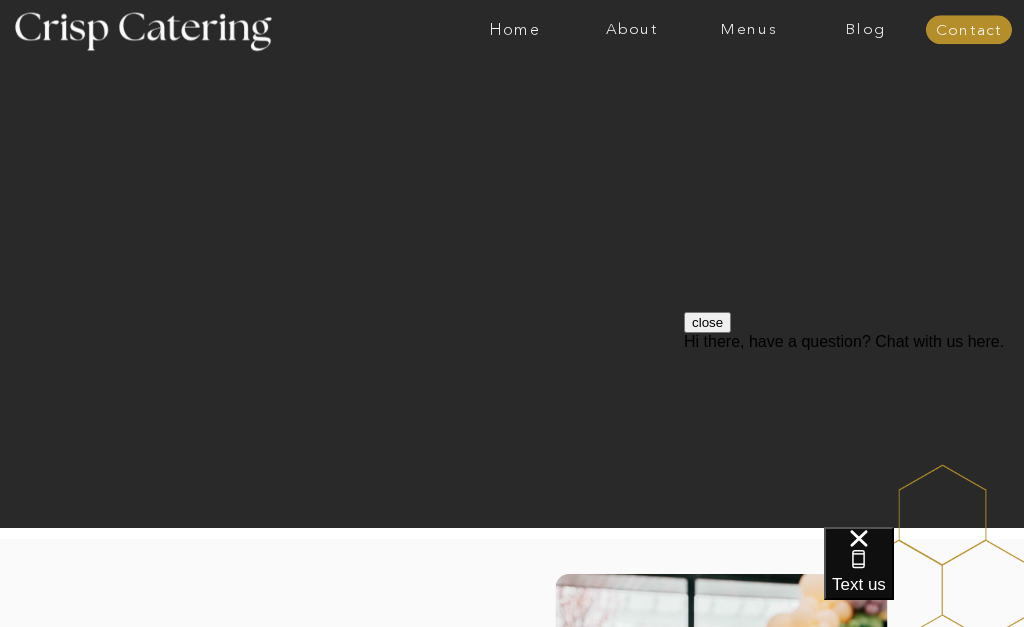 scroll, scrollTop: 16, scrollLeft: 0, axis: vertical 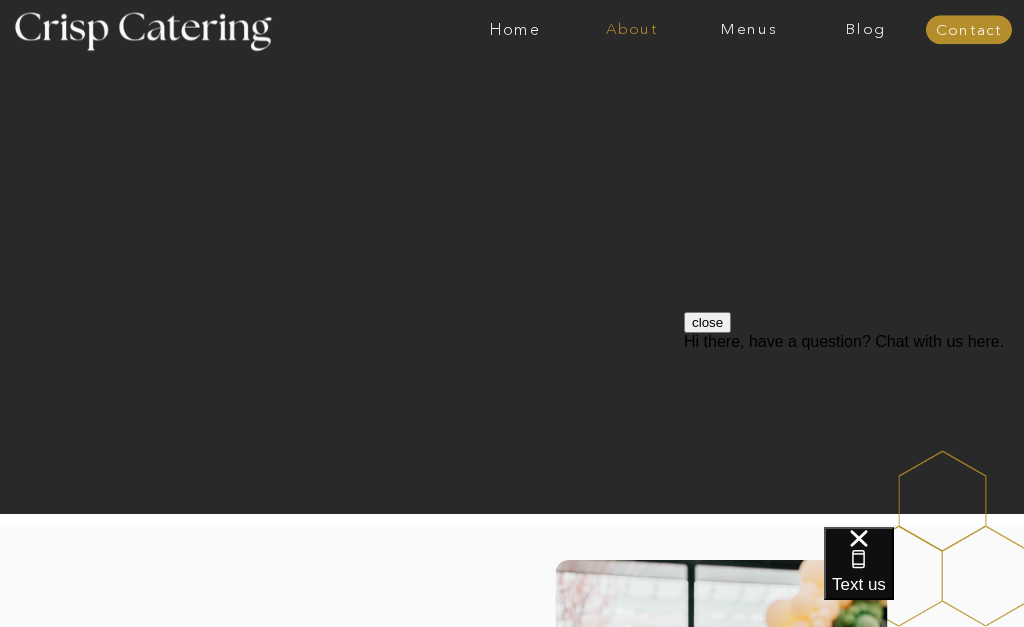 click on "About" at bounding box center [631, 29] 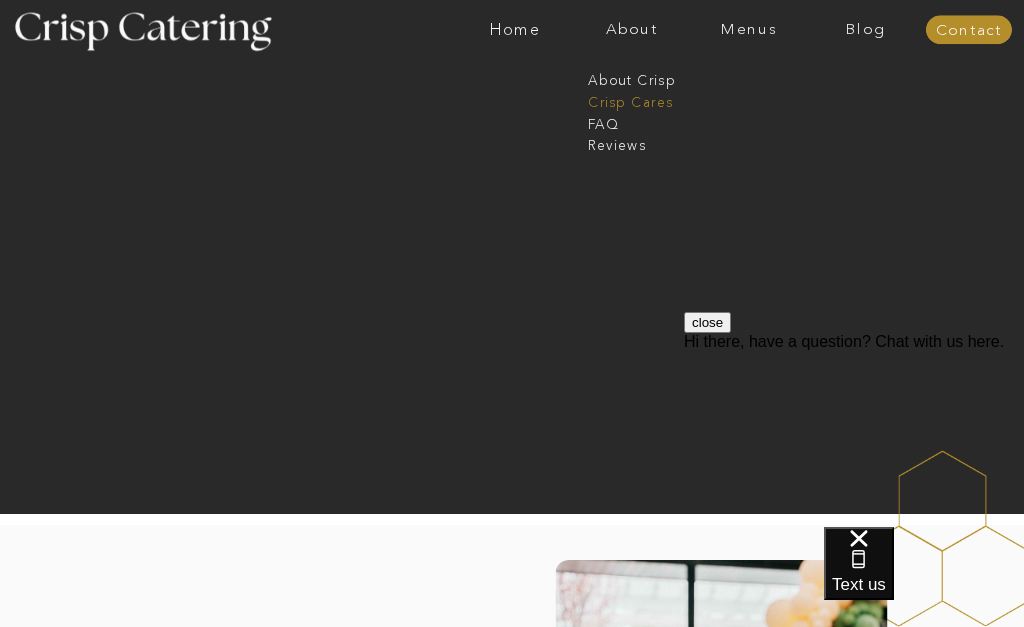 click on "Crisp Cares" at bounding box center [637, 100] 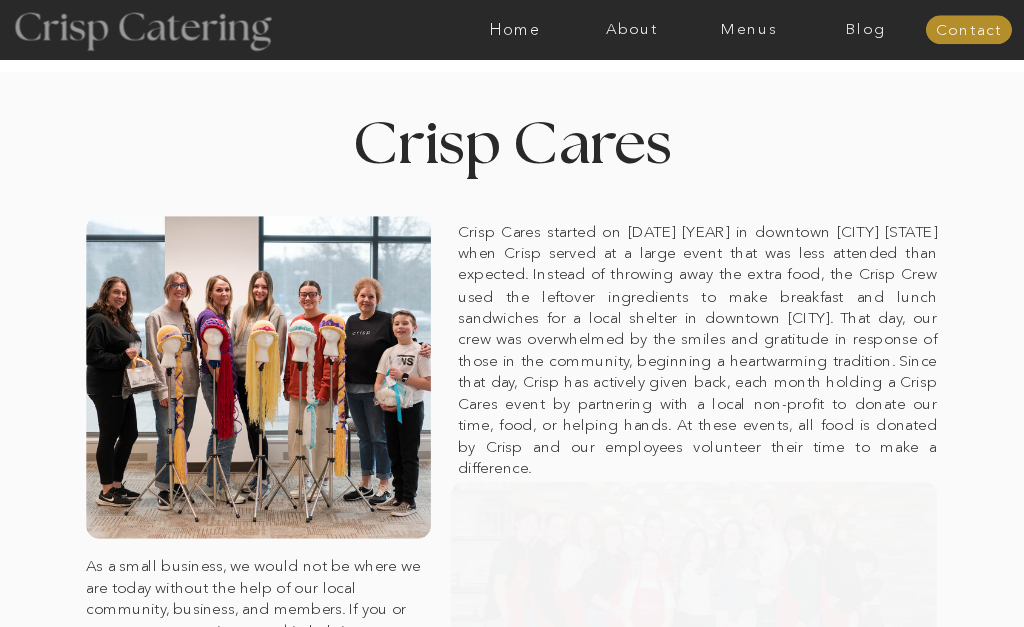 scroll, scrollTop: 0, scrollLeft: 0, axis: both 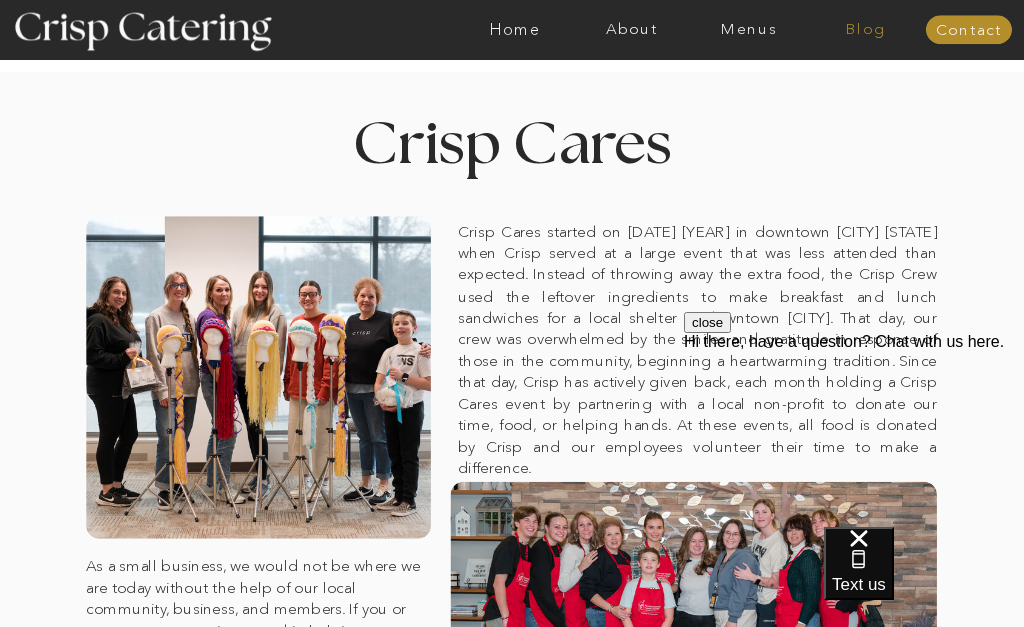 click on "Blog" at bounding box center (865, 29) 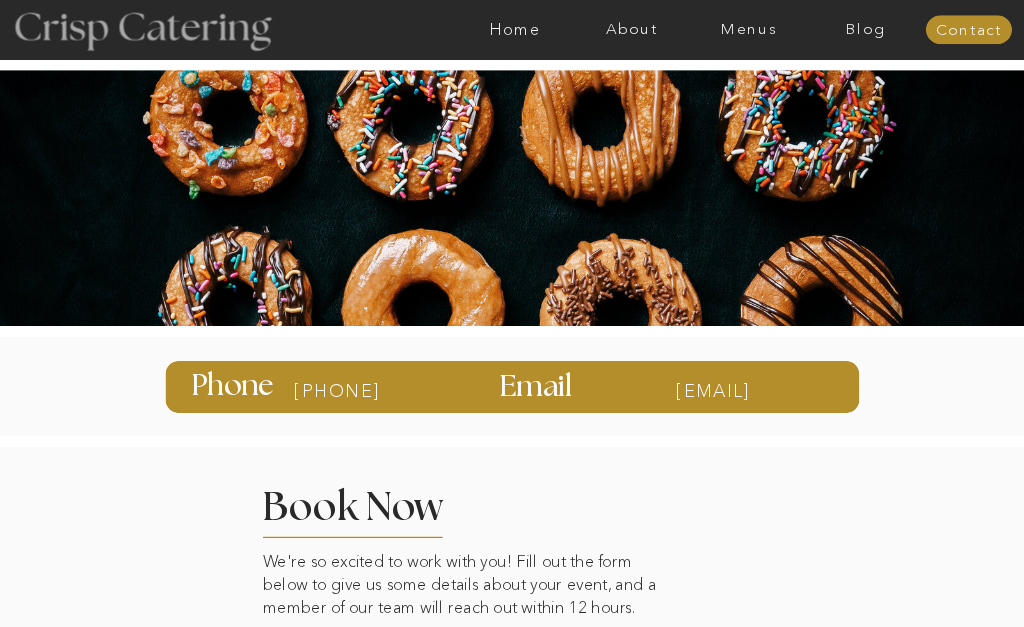 scroll, scrollTop: 0, scrollLeft: 0, axis: both 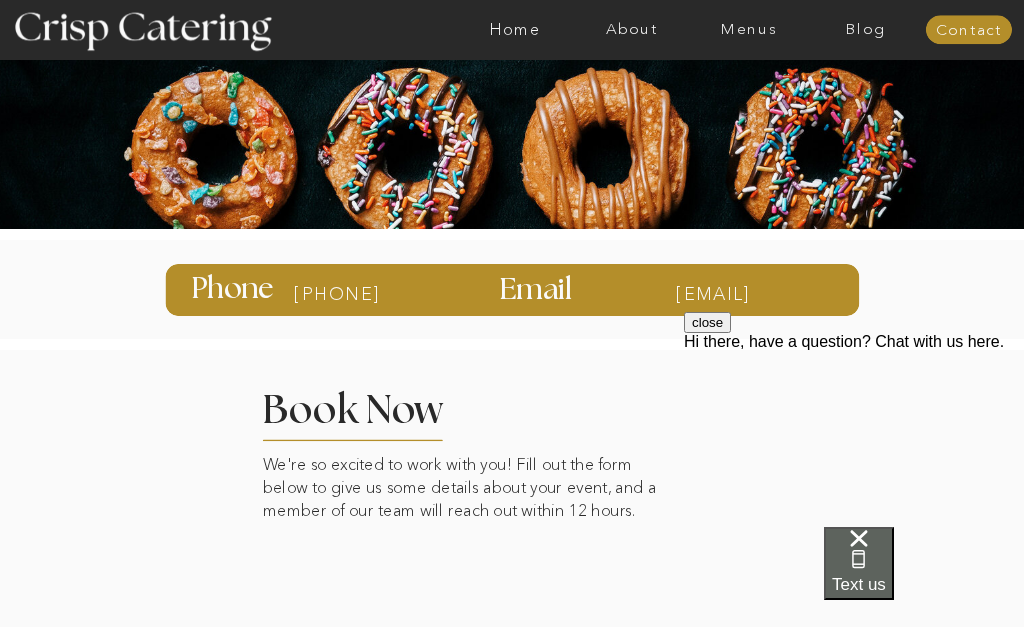 click on "Text us" at bounding box center [859, 563] 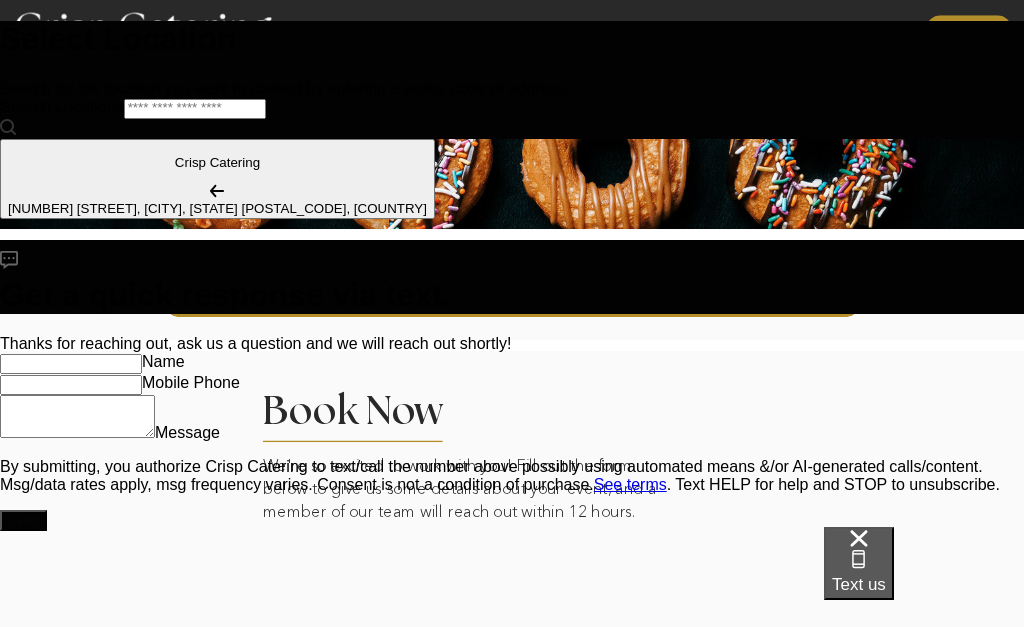 scroll, scrollTop: 0, scrollLeft: 0, axis: both 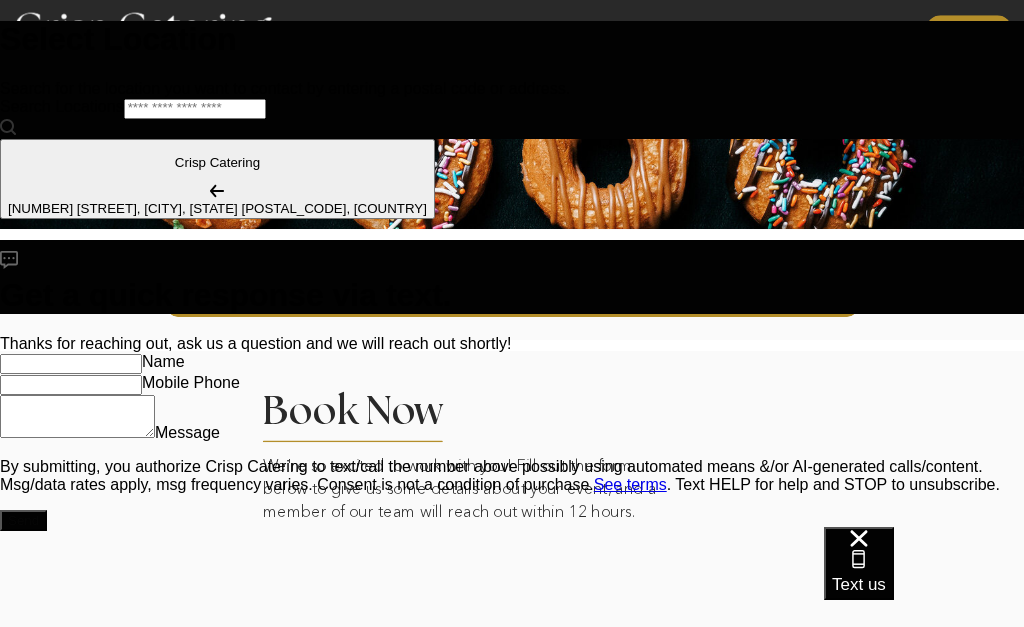 click at bounding box center [71, 364] 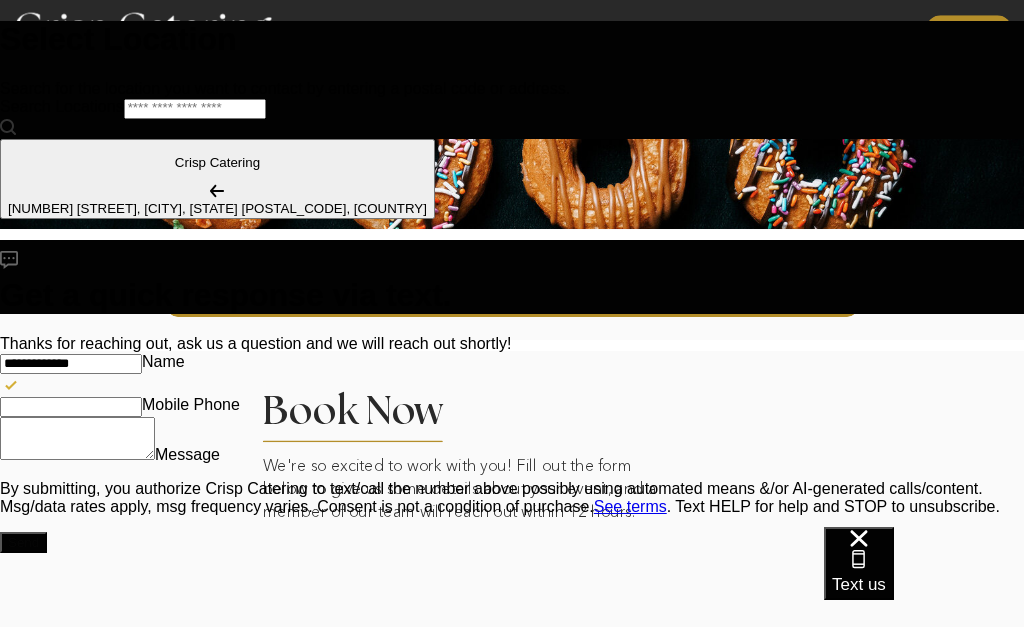 type on "**********" 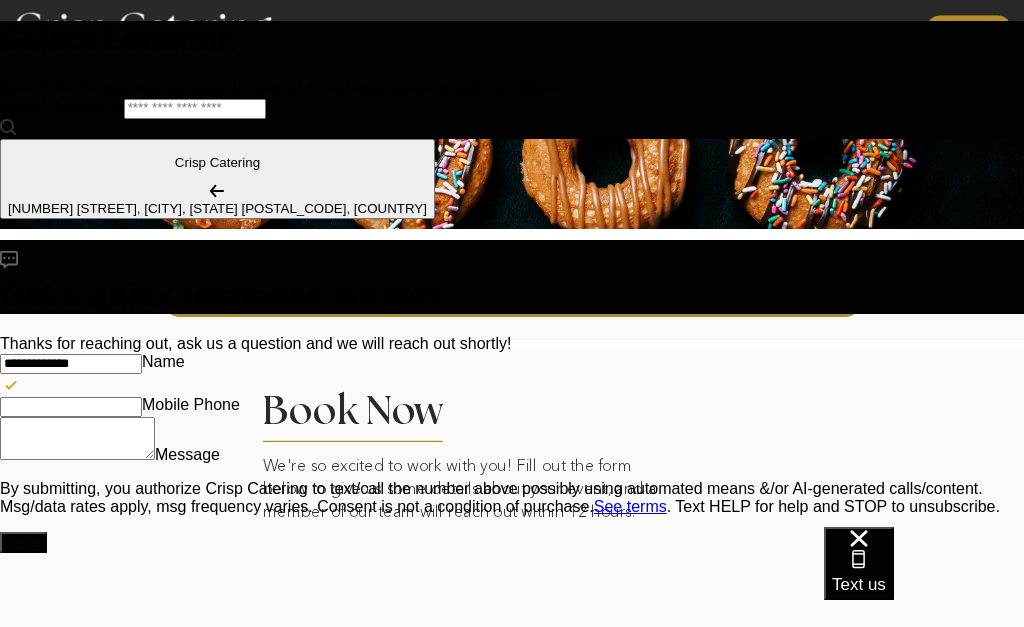 click on "Mobile Phone" at bounding box center (71, 407) 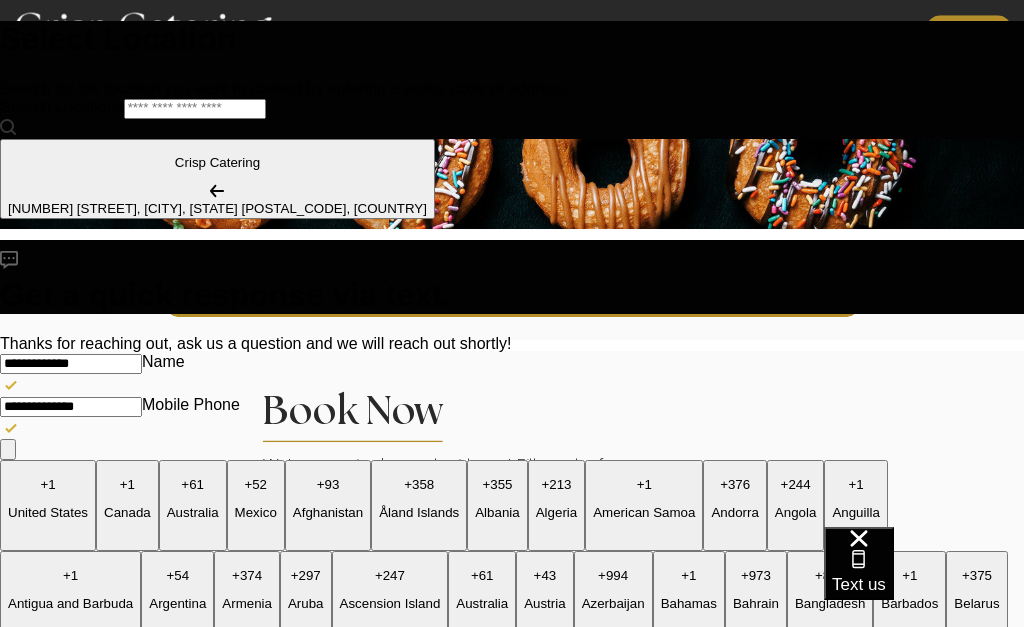 type on "**********" 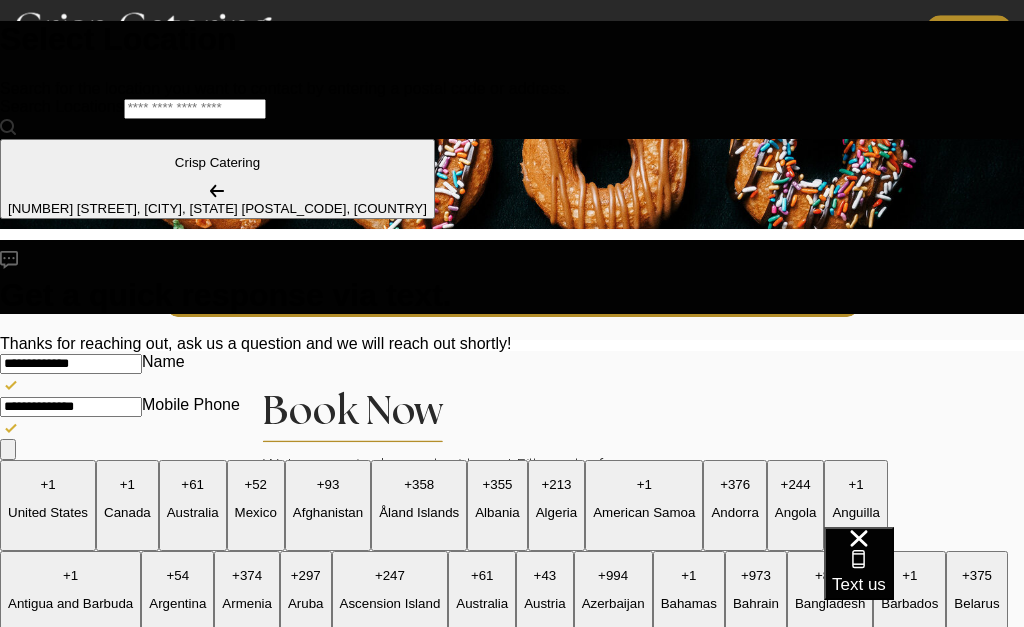 click on "Message" at bounding box center [77, 2301] 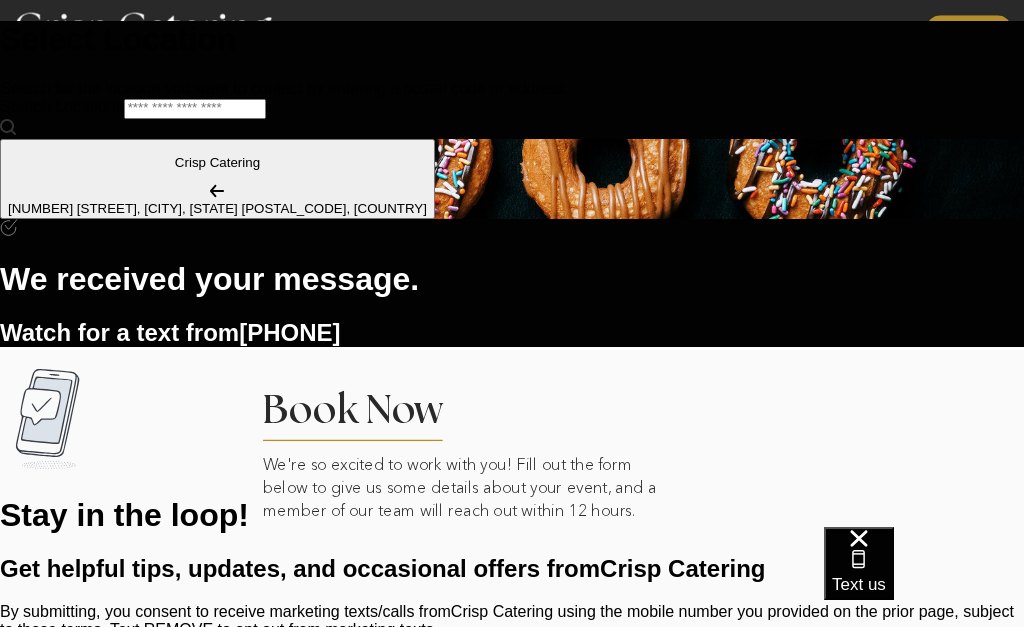 scroll, scrollTop: 0, scrollLeft: 0, axis: both 